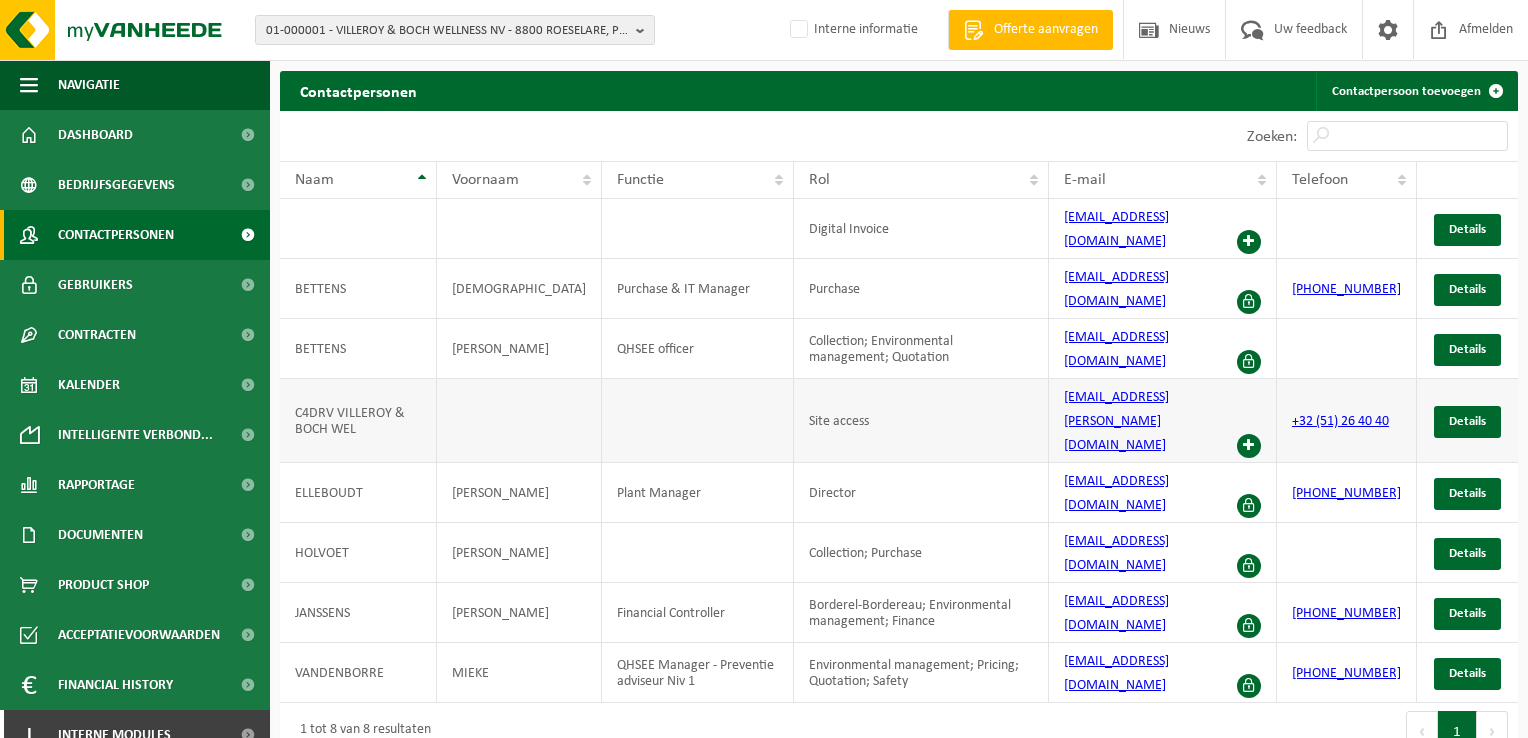 scroll, scrollTop: 0, scrollLeft: 0, axis: both 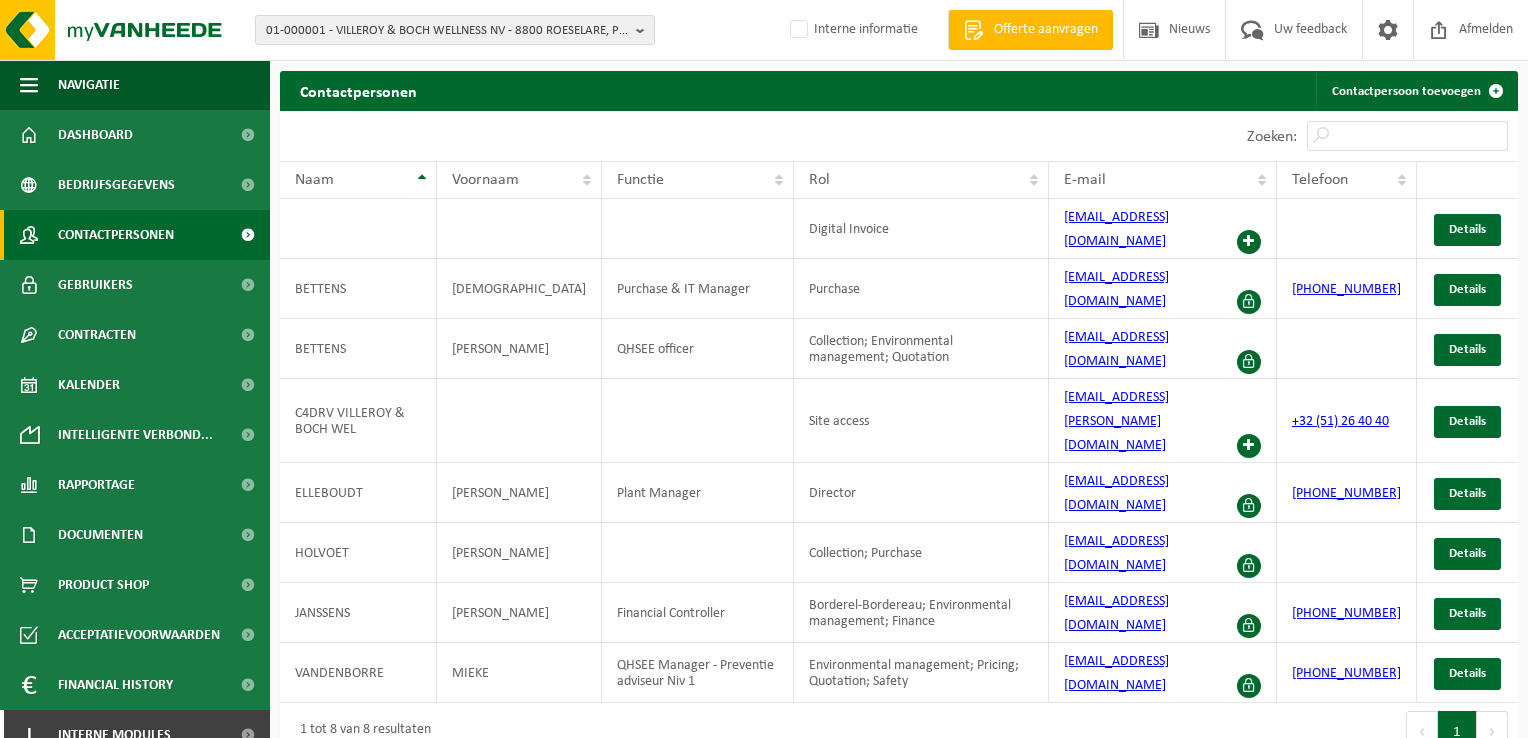 click on "01-000001 - VILLEROY & BOCH WELLNESS NV - 8800 [GEOGRAPHIC_DATA], POPULIERSTRAAT 1                           01-000001 - VILLEROY & BOCH WELLNESS NV - 8800 ROESELARE, POPULIERSTRAAT 1                                         Interne informatie      Welkom  [PERSON_NAME]         Offerte aanvragen         Nieuws         Uw feedback               Afmelden" at bounding box center [764, 30] 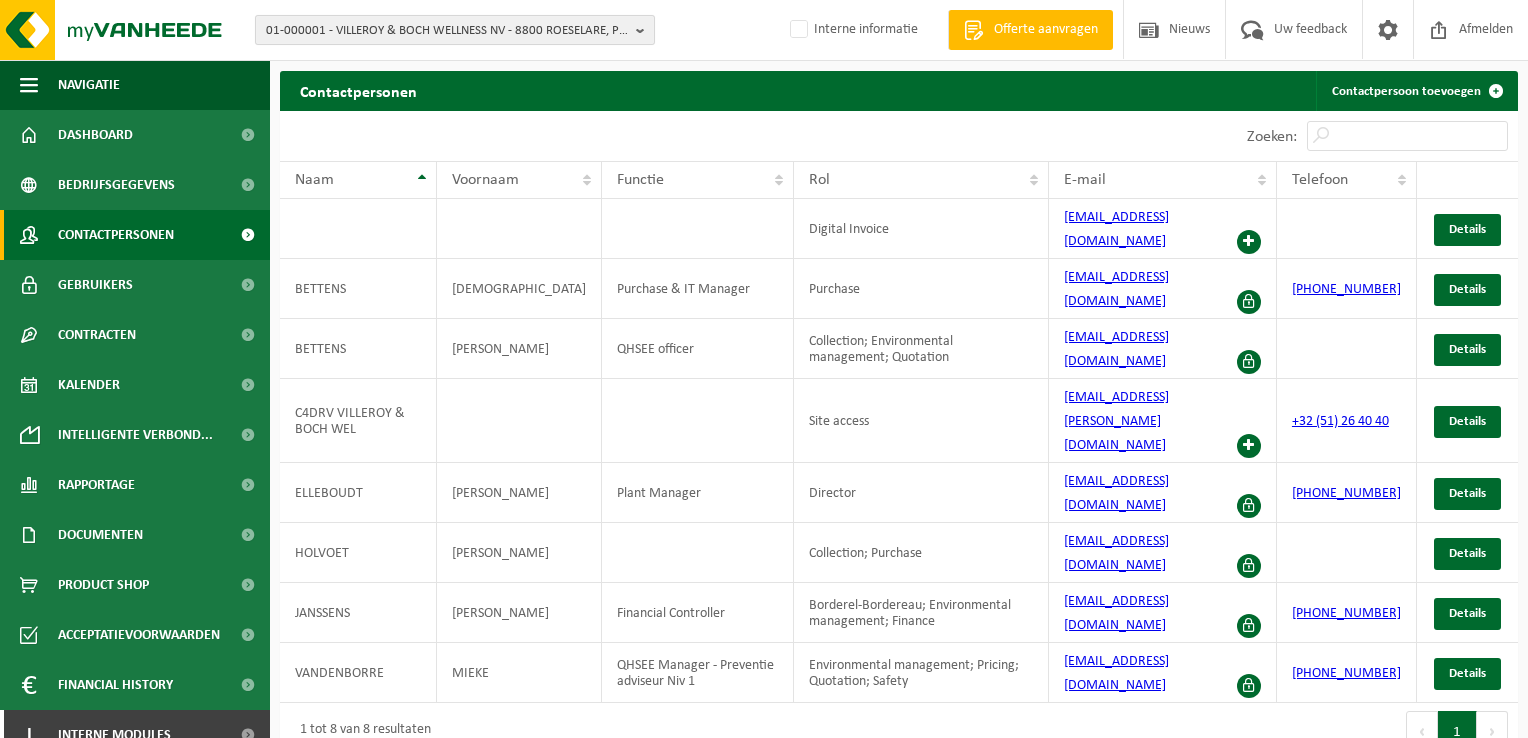 click on "01-000001 - VILLEROY & BOCH WELLNESS NV - 8800 ROESELARE, POPULIERSTRAAT 1" at bounding box center (447, 31) 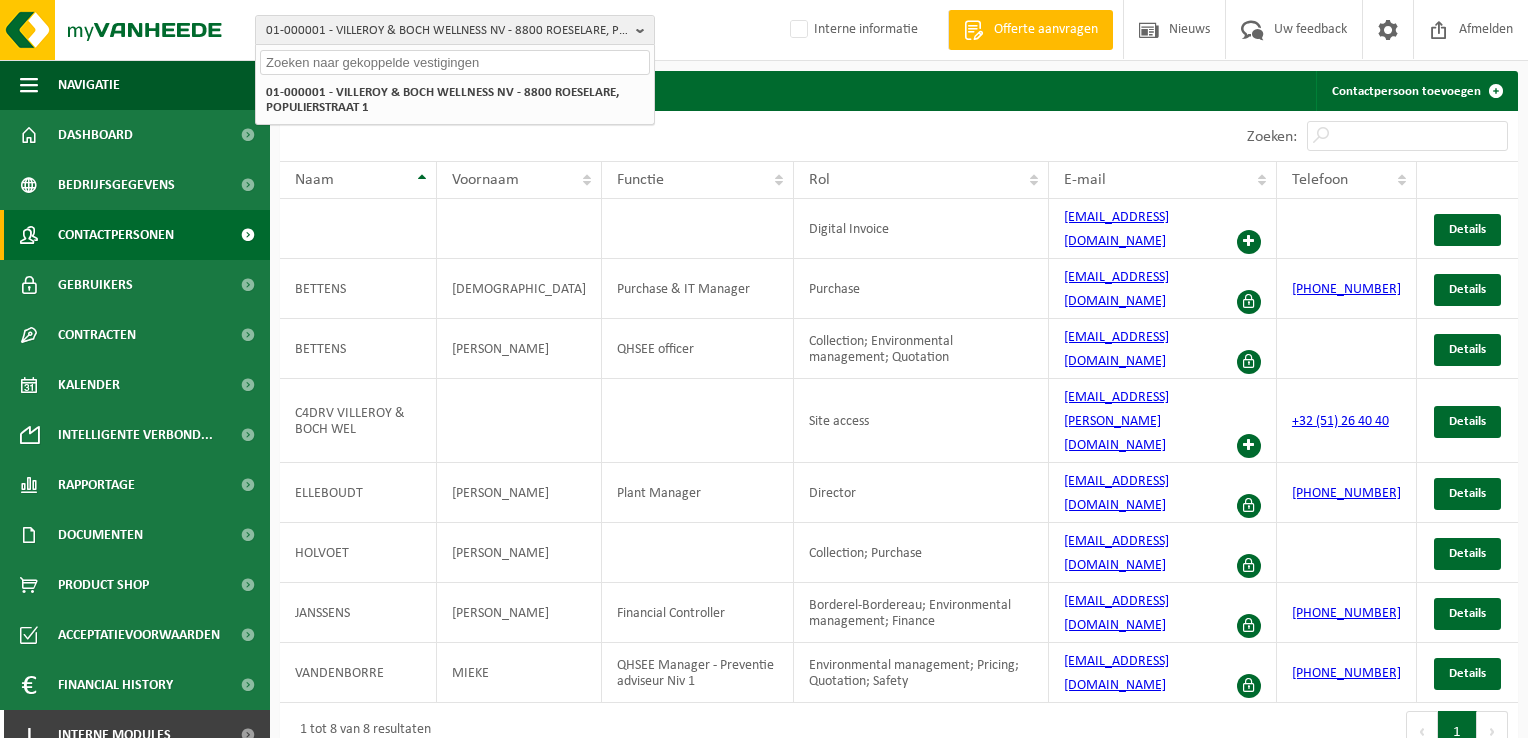 click at bounding box center (455, 62) 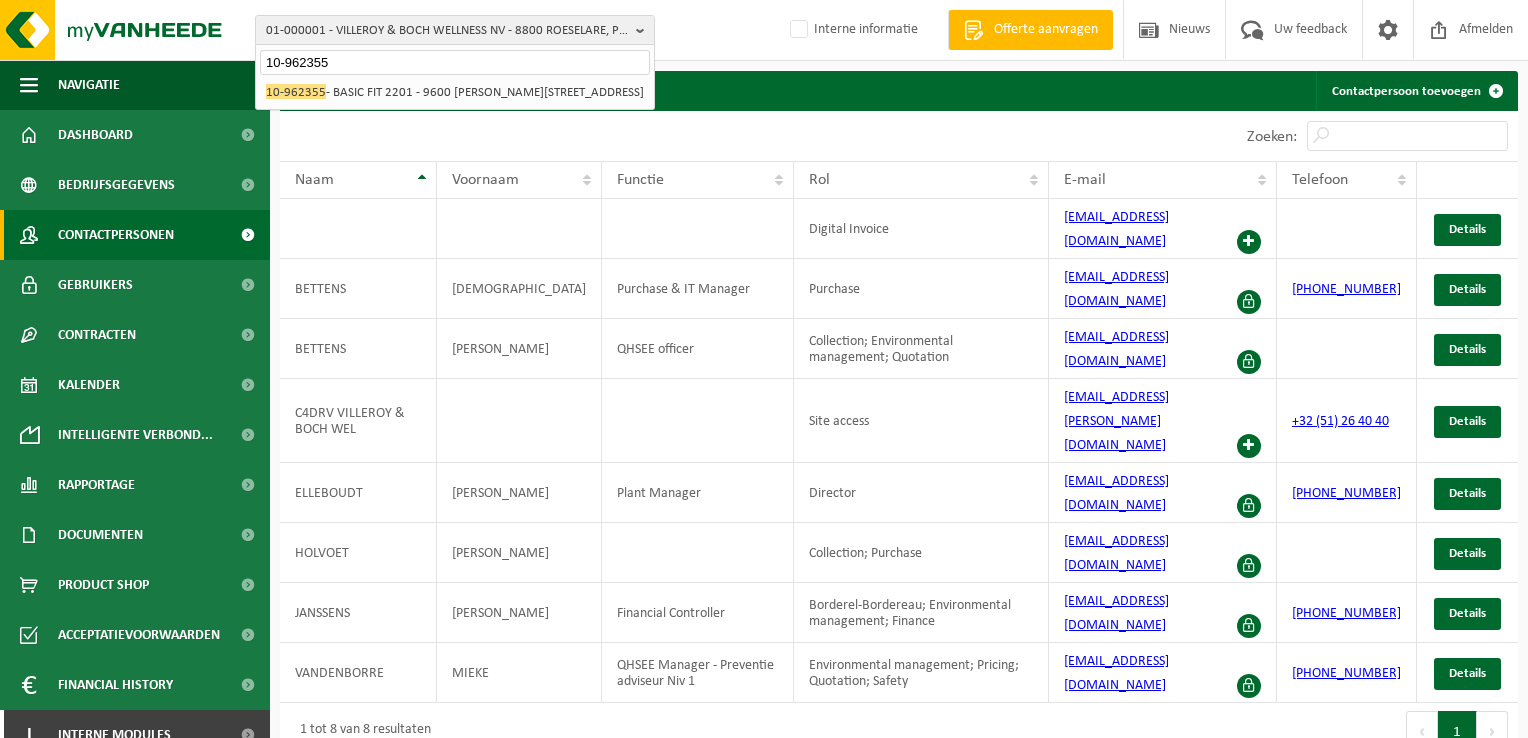type on "10-962355" 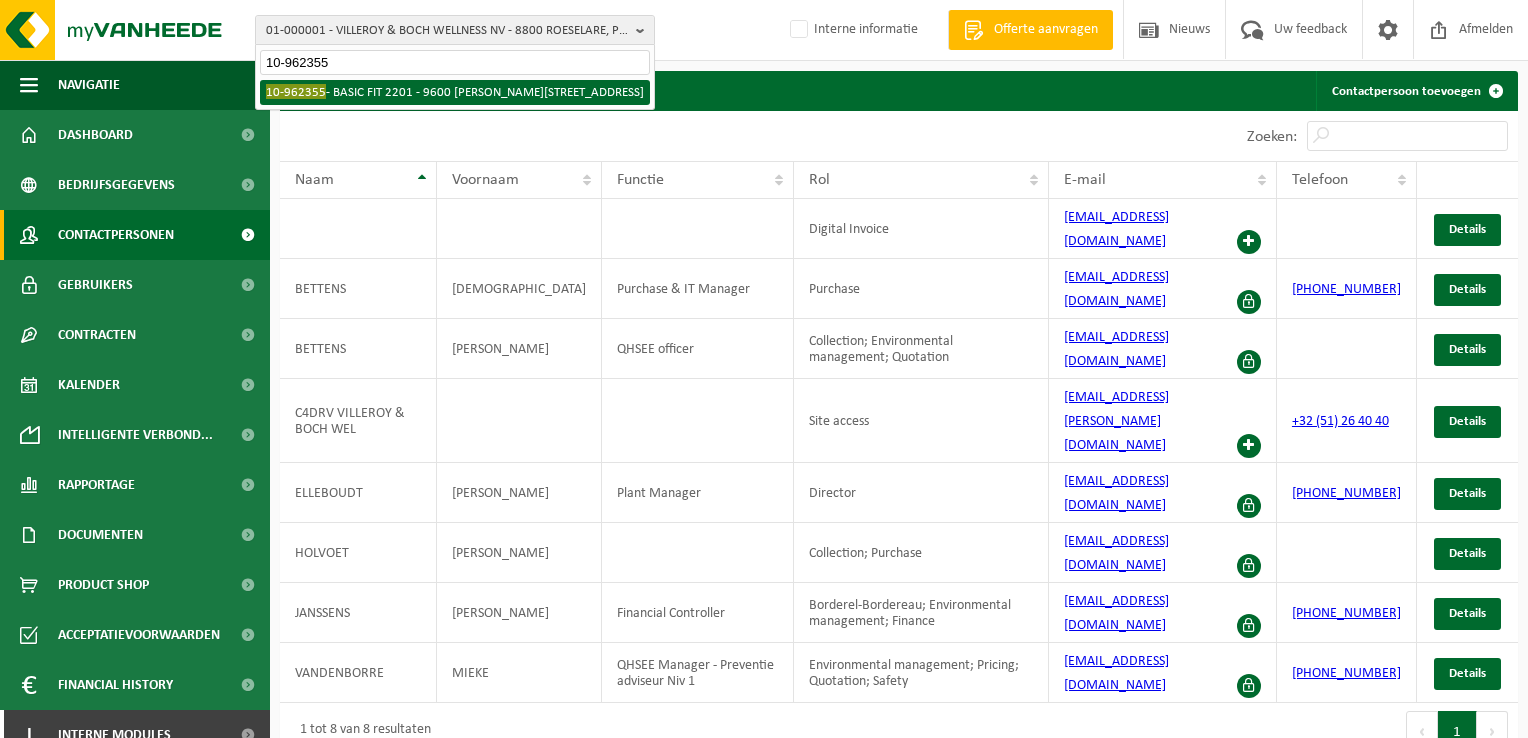 click on "10-962355  - BASIC FIT 2201 - 9600 RONSE, CESAR SNOECKLAAN 38/40" at bounding box center (455, 92) 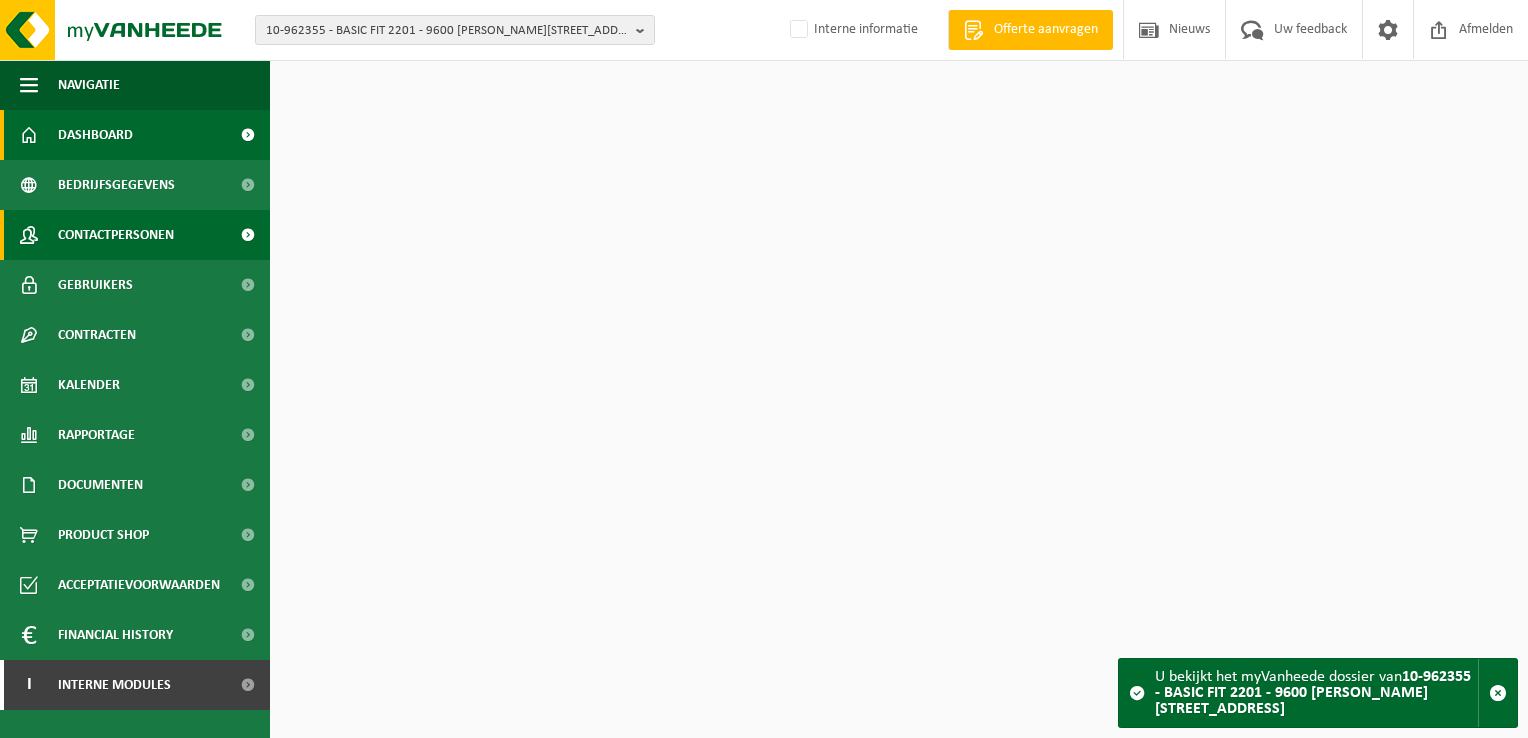 scroll, scrollTop: 0, scrollLeft: 0, axis: both 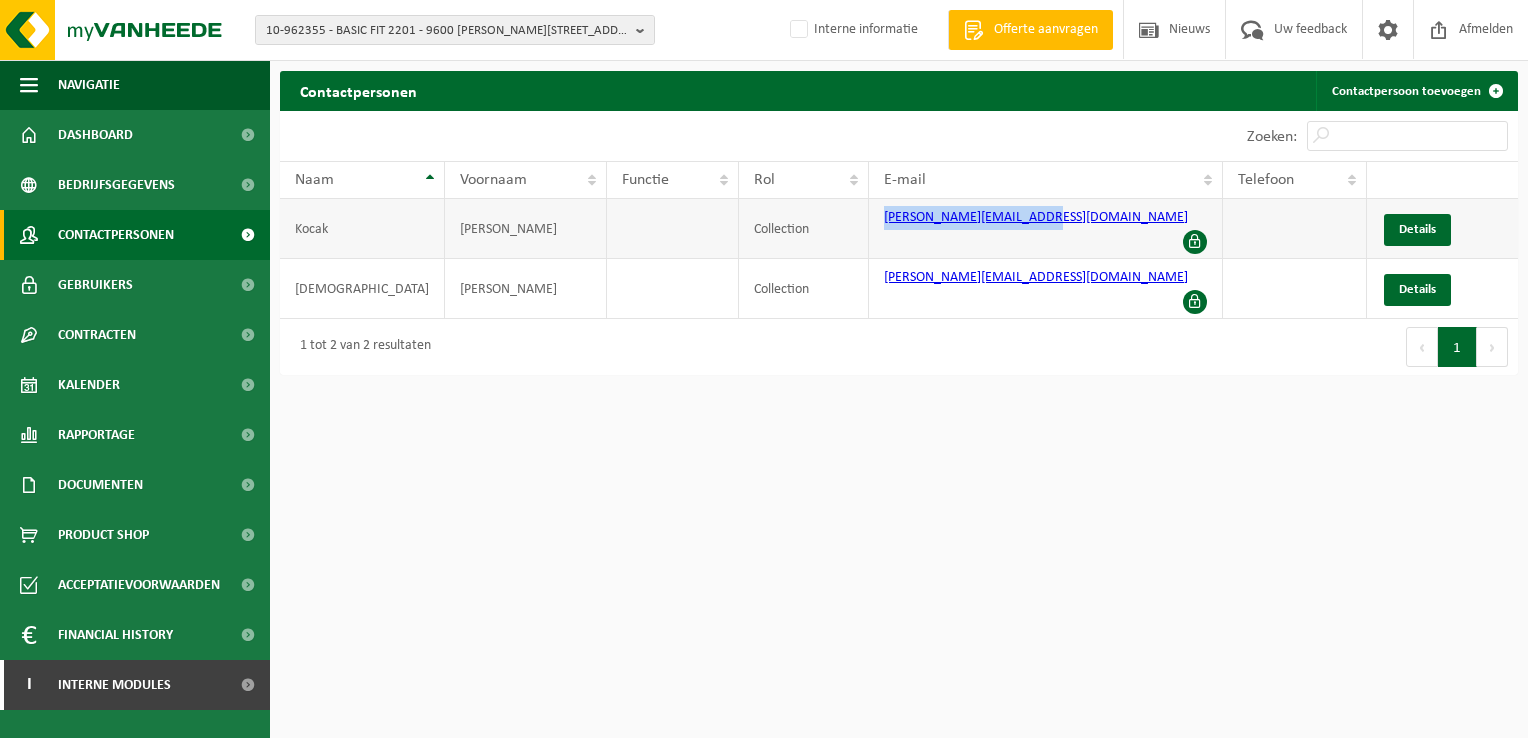 drag, startPoint x: 1050, startPoint y: 226, endPoint x: 864, endPoint y: 234, distance: 186.17197 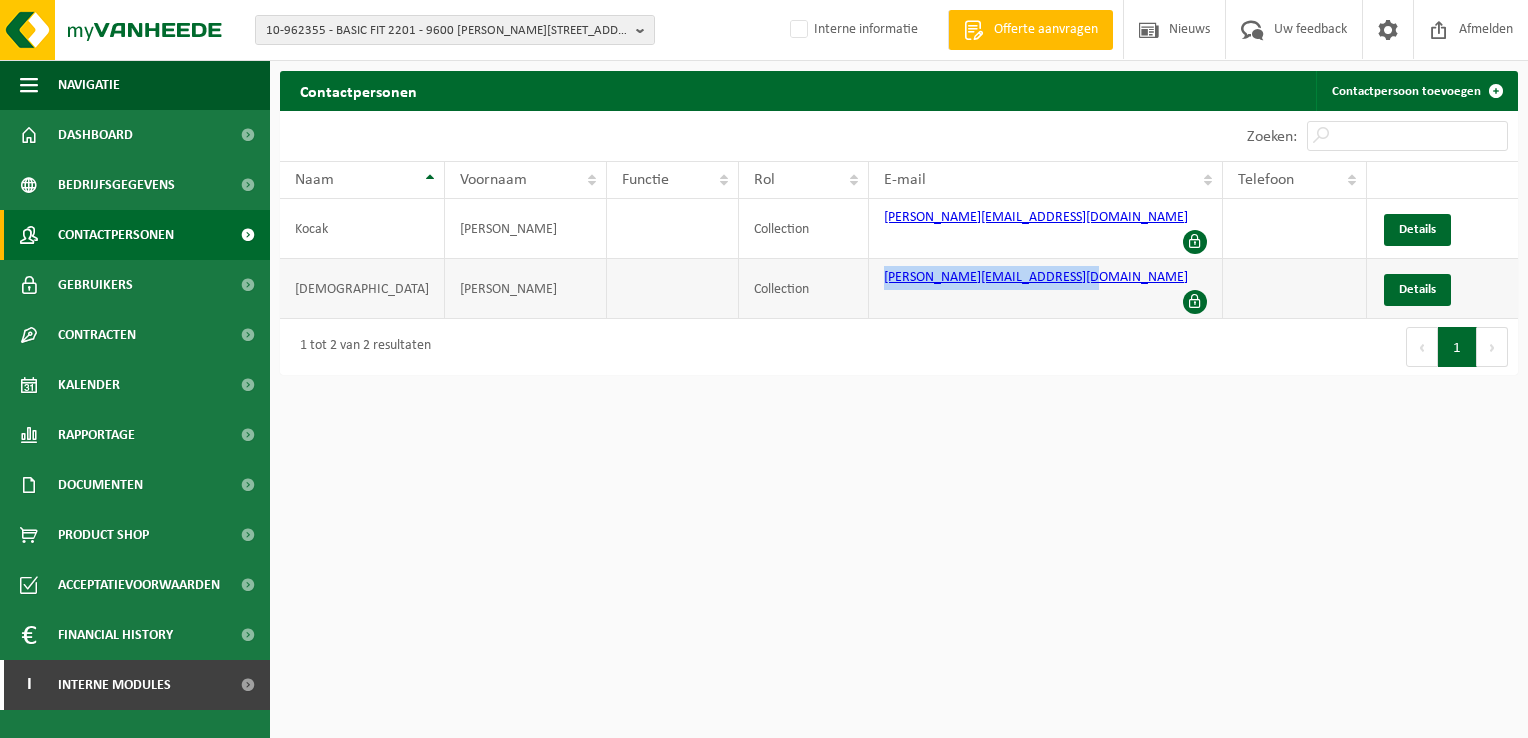 drag, startPoint x: 941, startPoint y: 266, endPoint x: 872, endPoint y: 272, distance: 69.260376 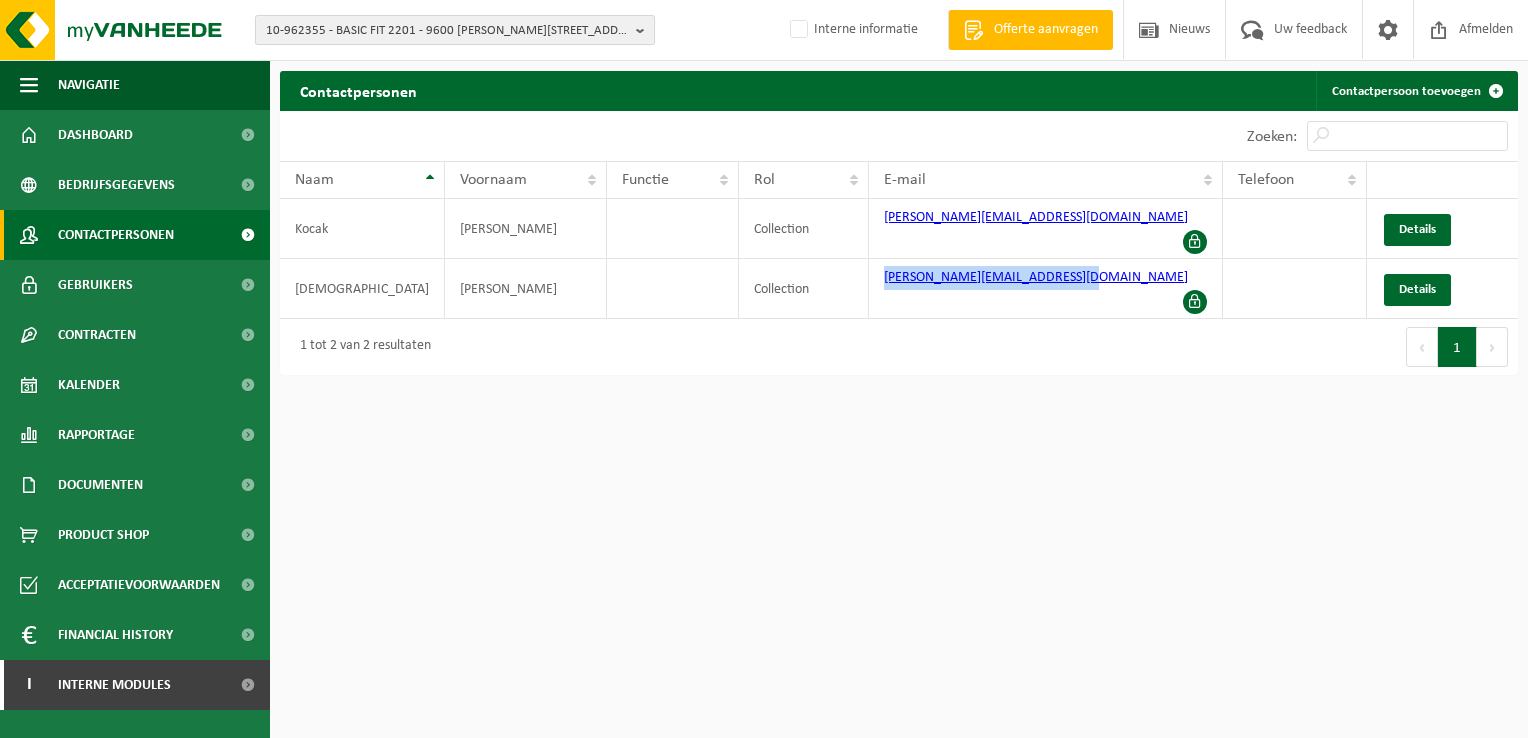 click on "10-962355 - BASIC FIT 2201 - 9600 RONSE, CESAR SNOECKLAAN 38/40" at bounding box center (447, 31) 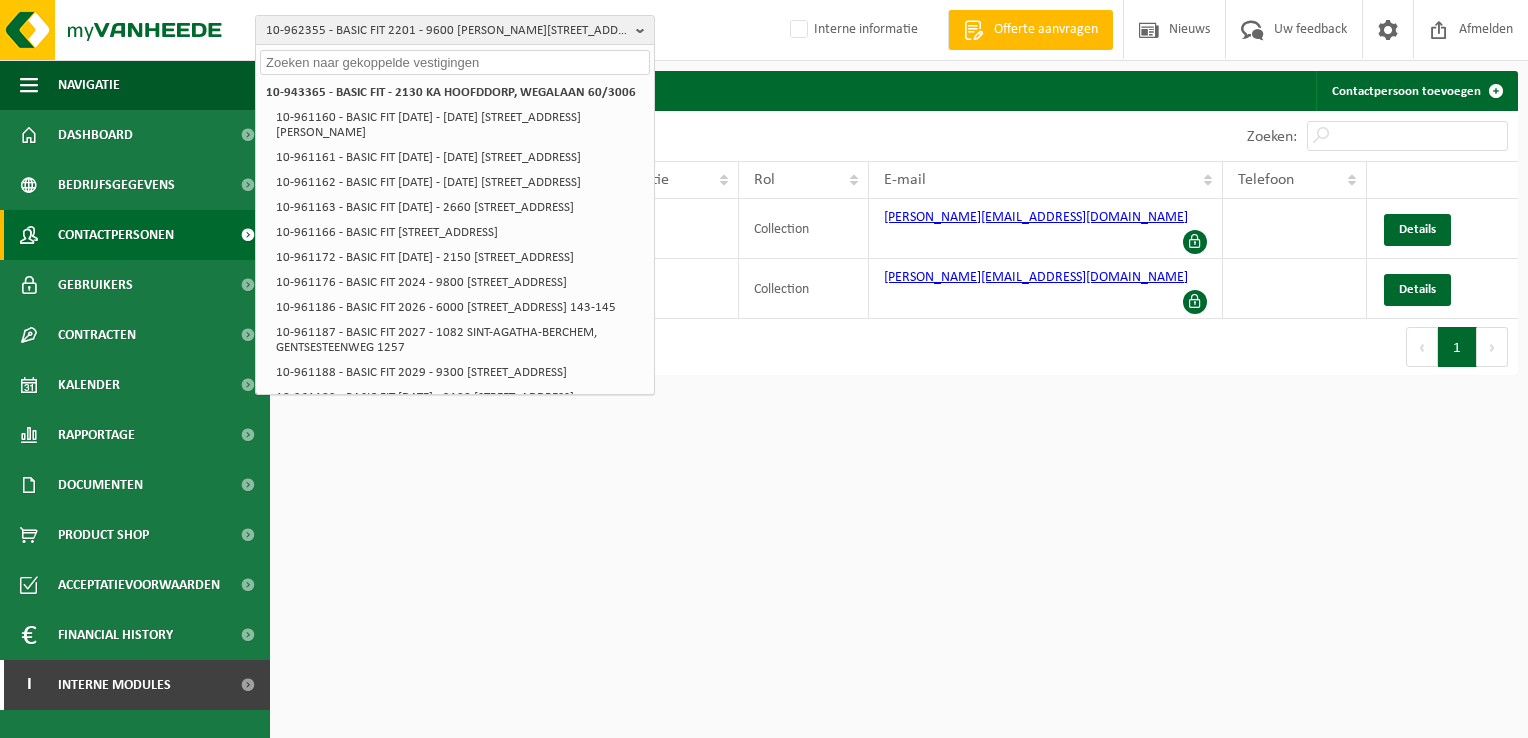 click at bounding box center (455, 62) 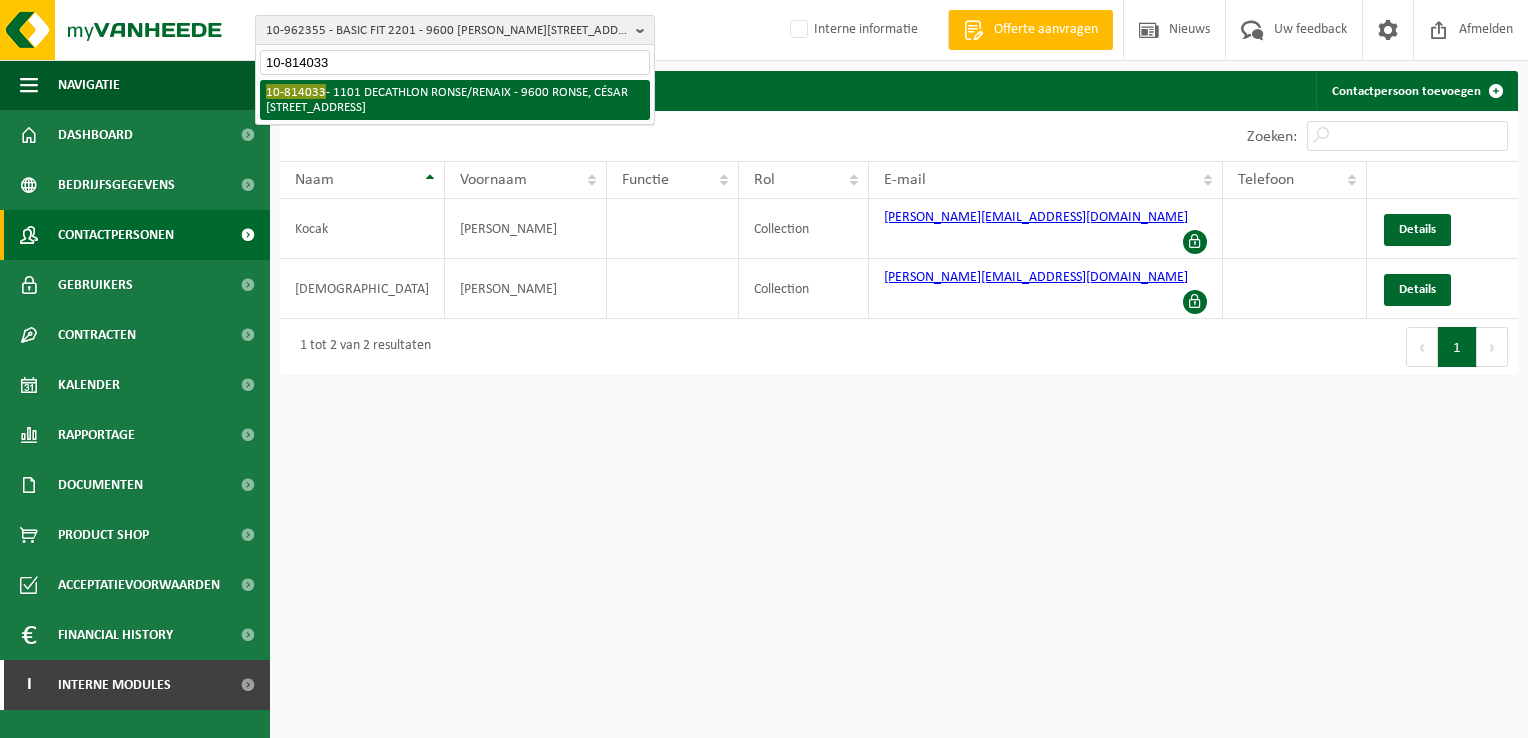 type on "10-814033" 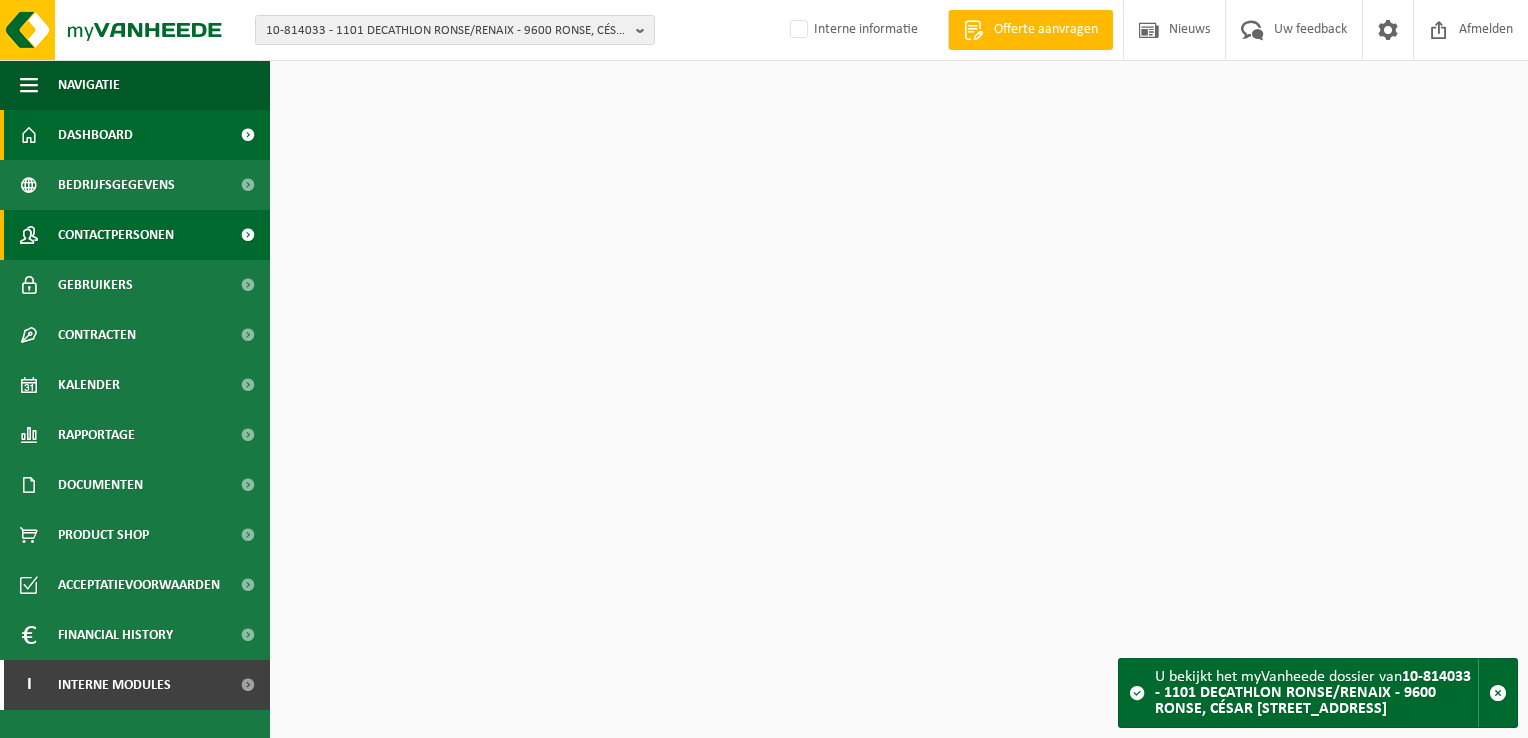 scroll, scrollTop: 0, scrollLeft: 0, axis: both 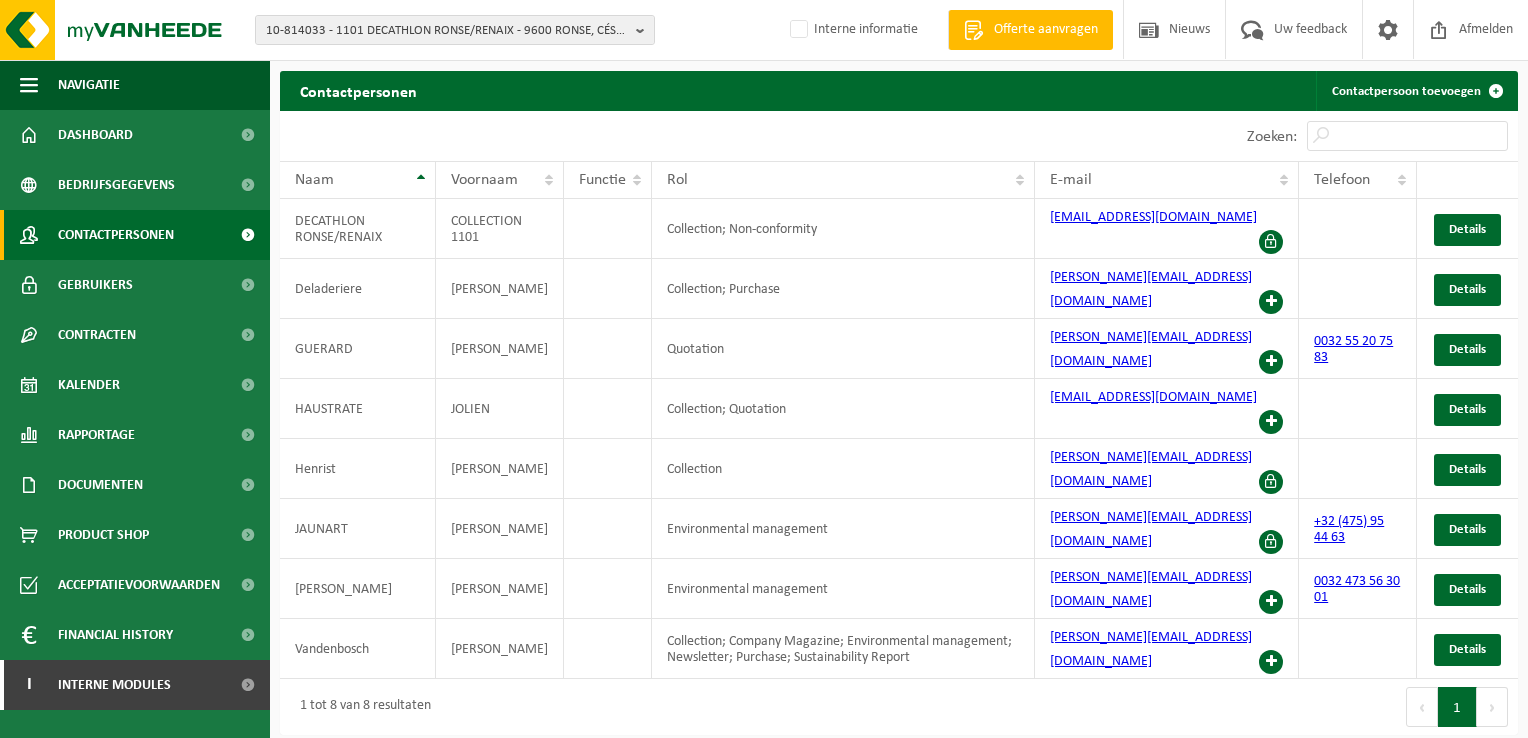 click on "10-814033 - 1101 DECATHLON RONSE/RENAIX - 9600 RONSE, CÉSAR [STREET_ADDRESS]                           01-600498 - DECATHLON [GEOGRAPHIC_DATA] [GEOGRAPHIC_DATA]/[GEOGRAPHIC_DATA] - 1140 EVERE, [PERSON_NAME] 1 10-740218 - 1016 DECATHLON HASSELT - 3511 KURINGEN, KURINGERSTEENWEG 493 10-738830 - 1017 DECATHLON STERPENICH - [GEOGRAPHIC_DATA] 1 10-734631 - 1087 DECATHLON SINT-TRUIDEN - 3800 SINT-TRUIDEN, [STREET_ADDRESS] RONSE/RENAIX - 9600 RONSE, CÉSAR [STREET_ADDRESS] 10-736716 - 1103 DECATHLON HANNUT - 4280 [GEOGRAPHIC_DATA], ROUTE DE HUY 54 02-012691 - 1104 [GEOGRAPHIC_DATA] [GEOGRAPHIC_DATA] [GEOGRAPHIC_DATA] - [GEOGRAPHIC_DATA] B 10-746921 - 1173 - DECATHLON DOORNIK - [GEOGRAPHIC_DATA][STREET_ADDRESS] 10-761183 - 1583 - DECATHLON MARCHE-EN-FAMENNE - 6900 MARCHE-EN-FAMENNE, [GEOGRAPHIC_DATA] INDUSTRIEL 16 10-723943 - 173 DECATHLON [GEOGRAPHIC_DATA] - 2030 [GEOGRAPHIC_DATA], [GEOGRAPHIC_DATA] 02-011180 - 181-DECATHLON ALLEUR - [GEOGRAPHIC_DATA] | A.A.D. SERVICE COMPTABILITÉ 20                                              Welkom" at bounding box center (764, 369) 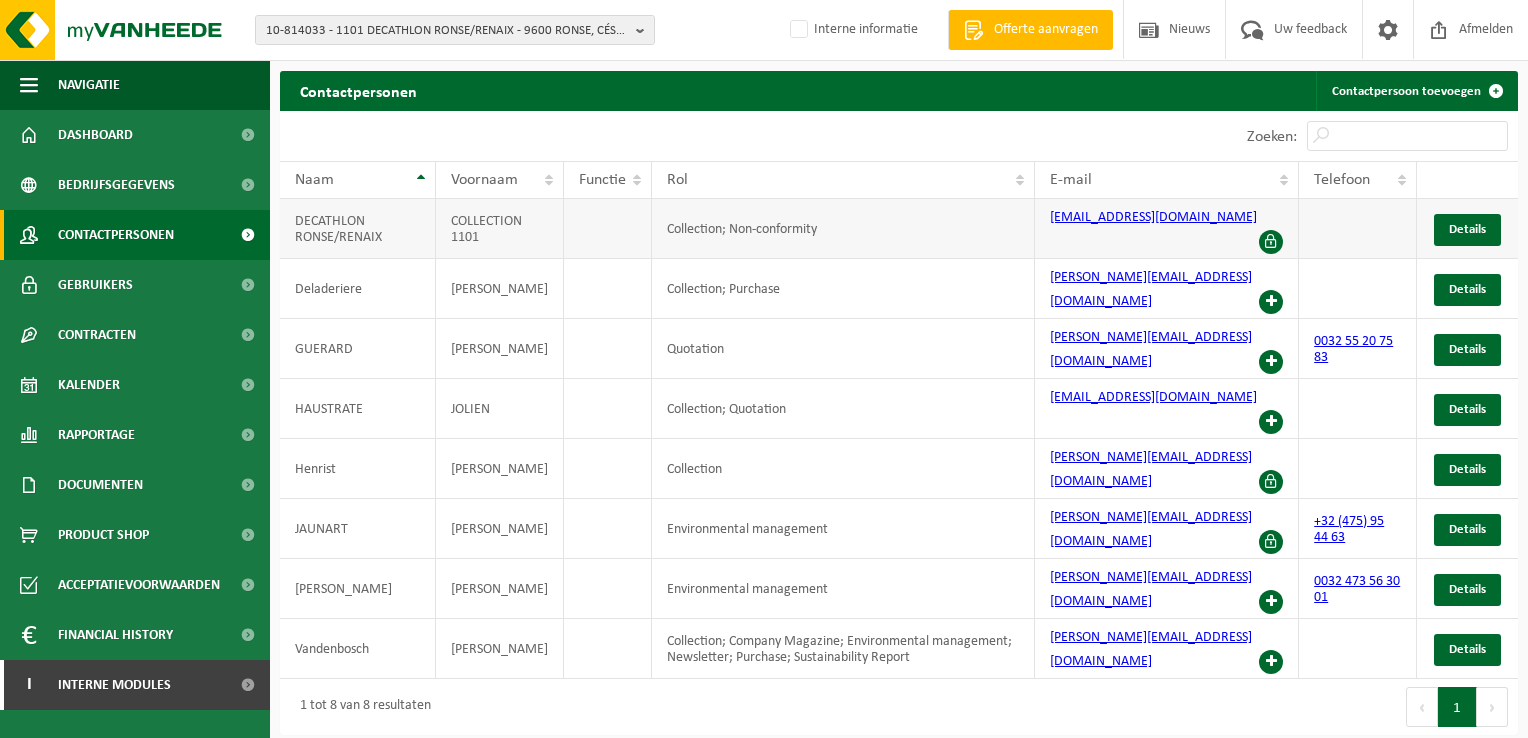 drag, startPoint x: 1045, startPoint y: 230, endPoint x: 1237, endPoint y: 234, distance: 192.04166 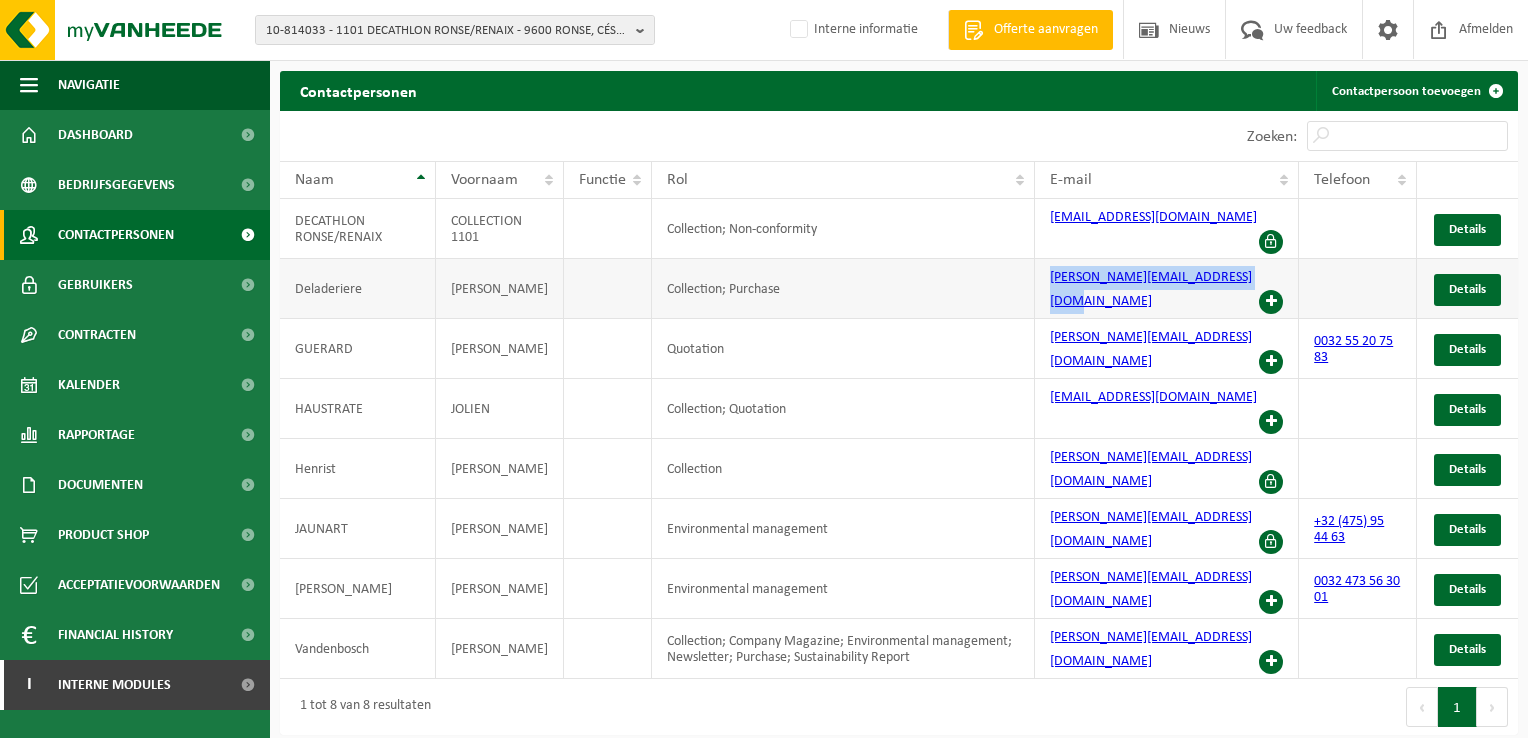 drag, startPoint x: 1047, startPoint y: 281, endPoint x: 1256, endPoint y: 276, distance: 209.0598 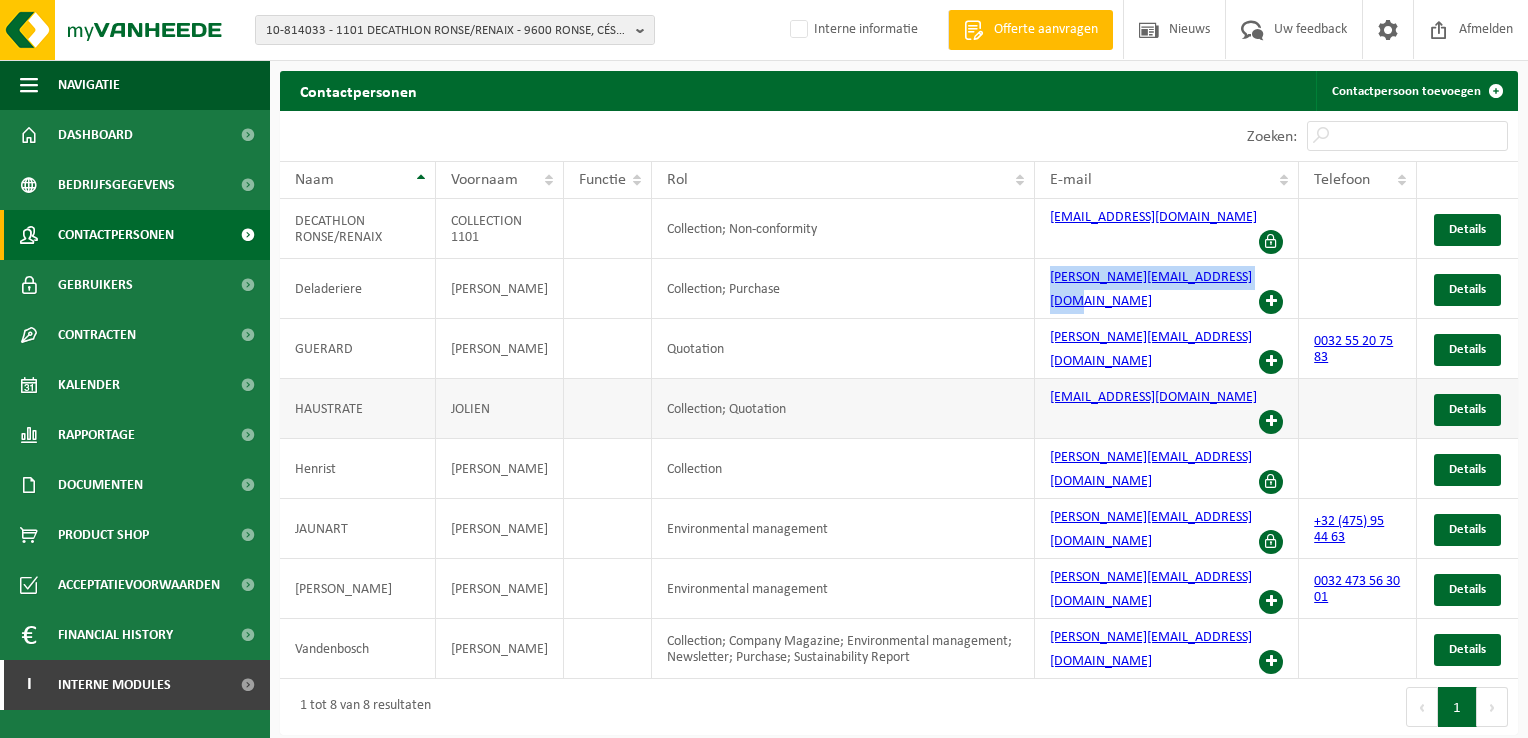 drag, startPoint x: 1040, startPoint y: 368, endPoint x: 1255, endPoint y: 359, distance: 215.1883 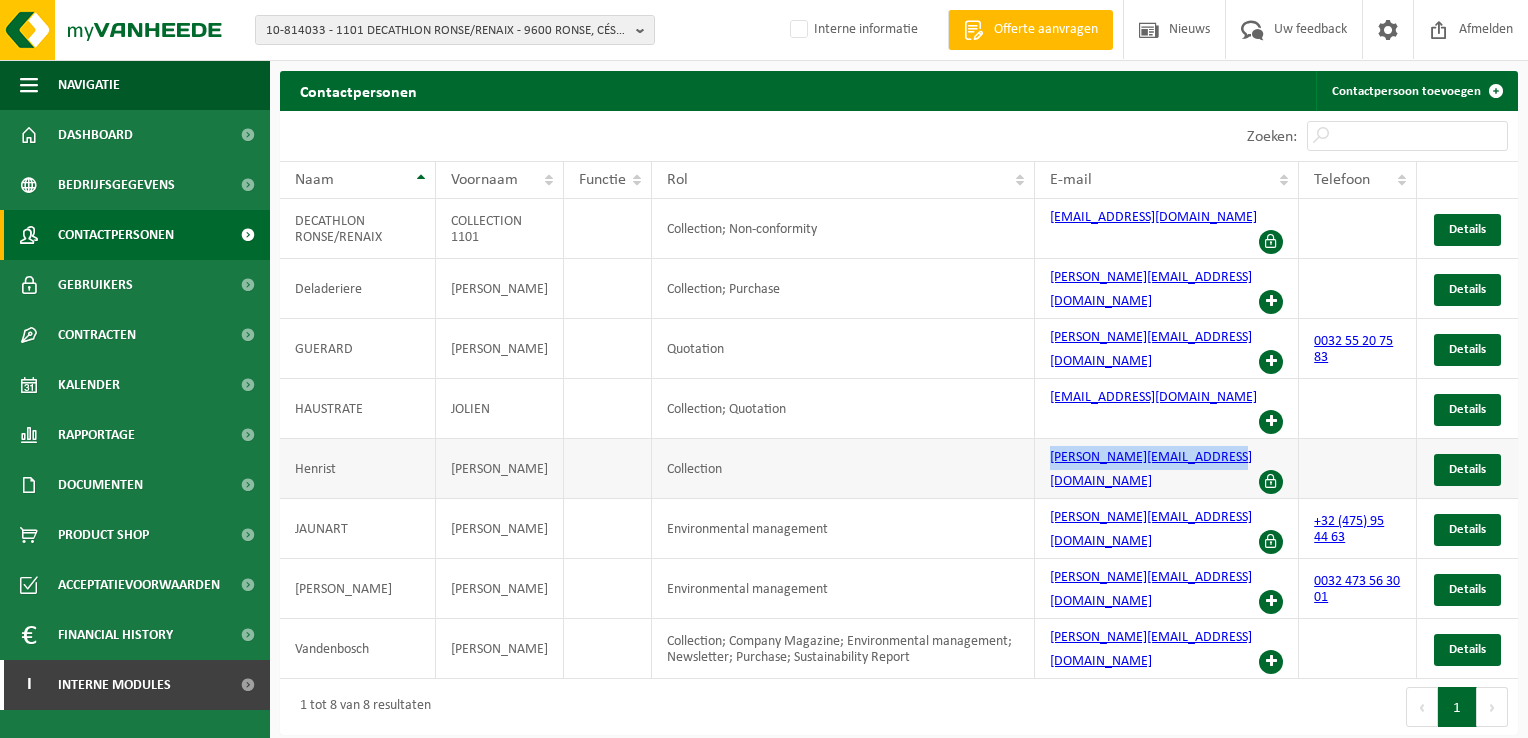 drag, startPoint x: 1042, startPoint y: 405, endPoint x: 1223, endPoint y: 411, distance: 181.09943 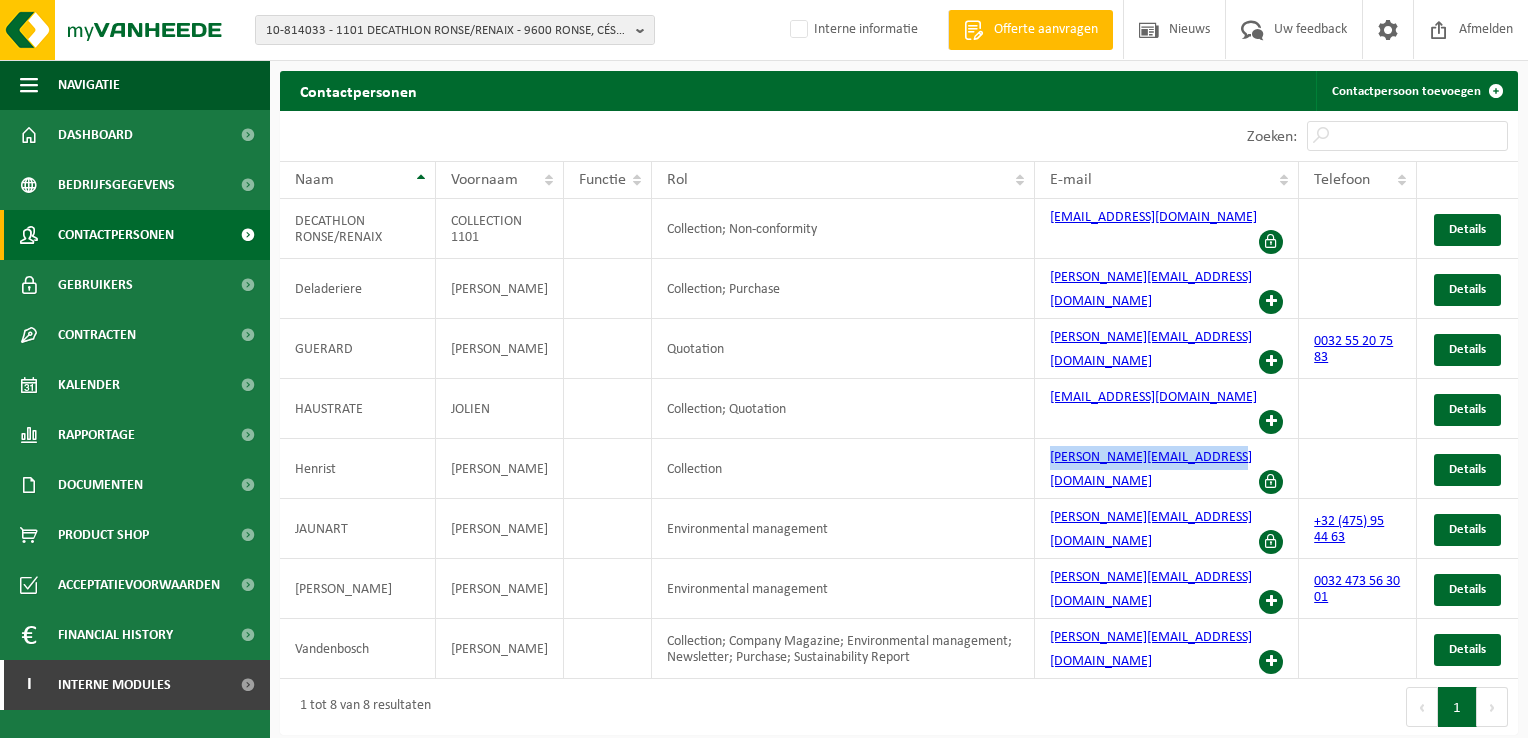 copy on "[PERSON_NAME][EMAIL_ADDRESS][DOMAIN_NAME]" 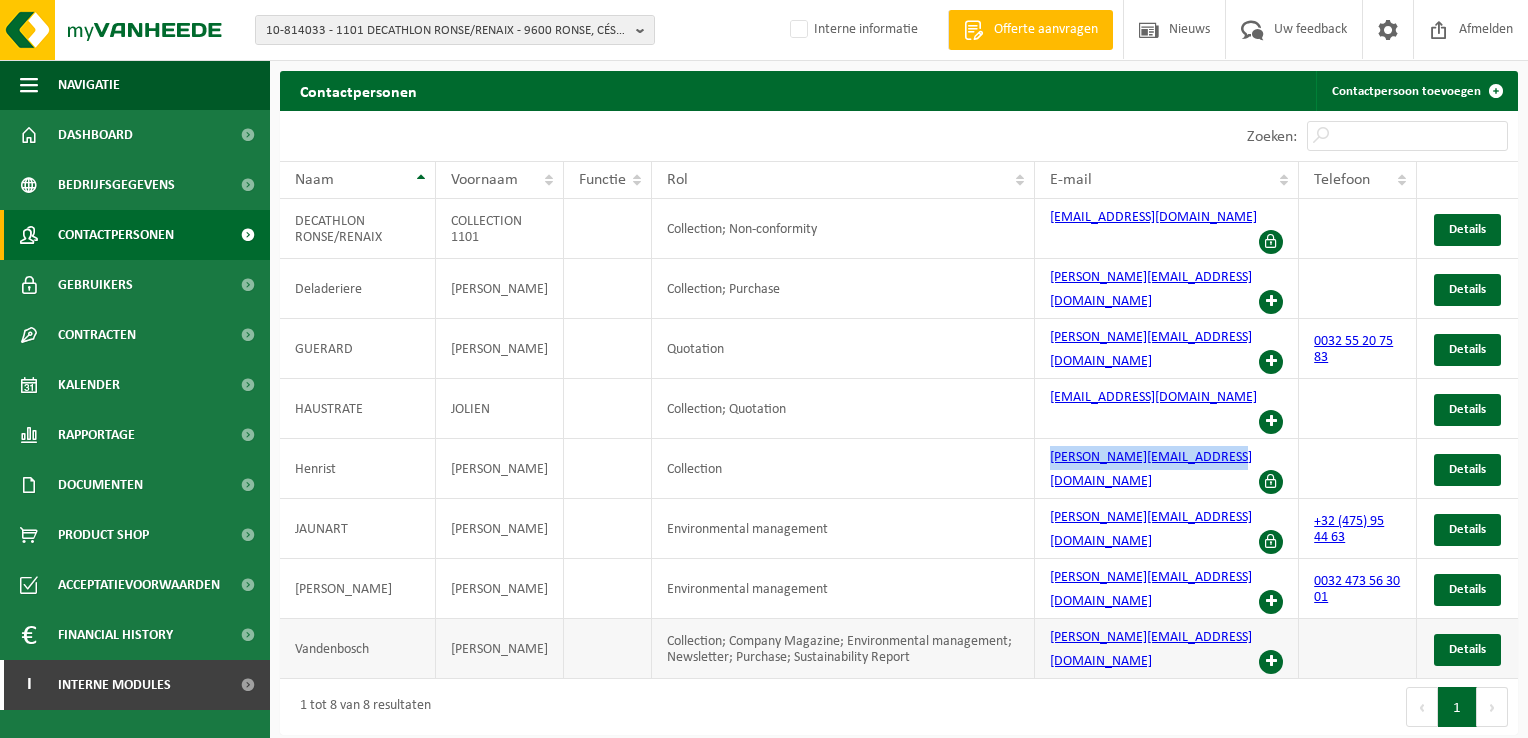 click on "[PERSON_NAME][EMAIL_ADDRESS][DOMAIN_NAME]" at bounding box center [1167, 649] 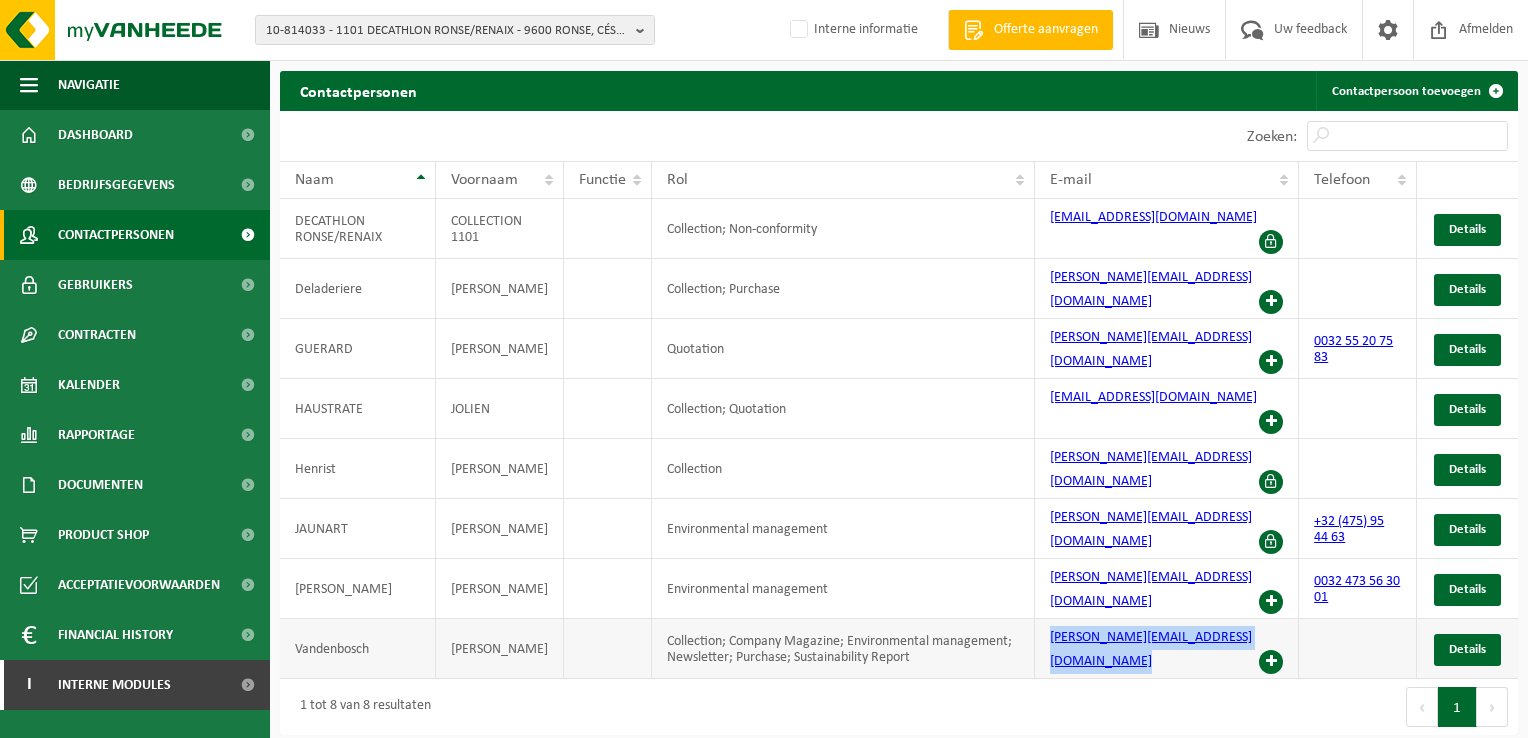 drag, startPoint x: 1039, startPoint y: 538, endPoint x: 1268, endPoint y: 543, distance: 229.05458 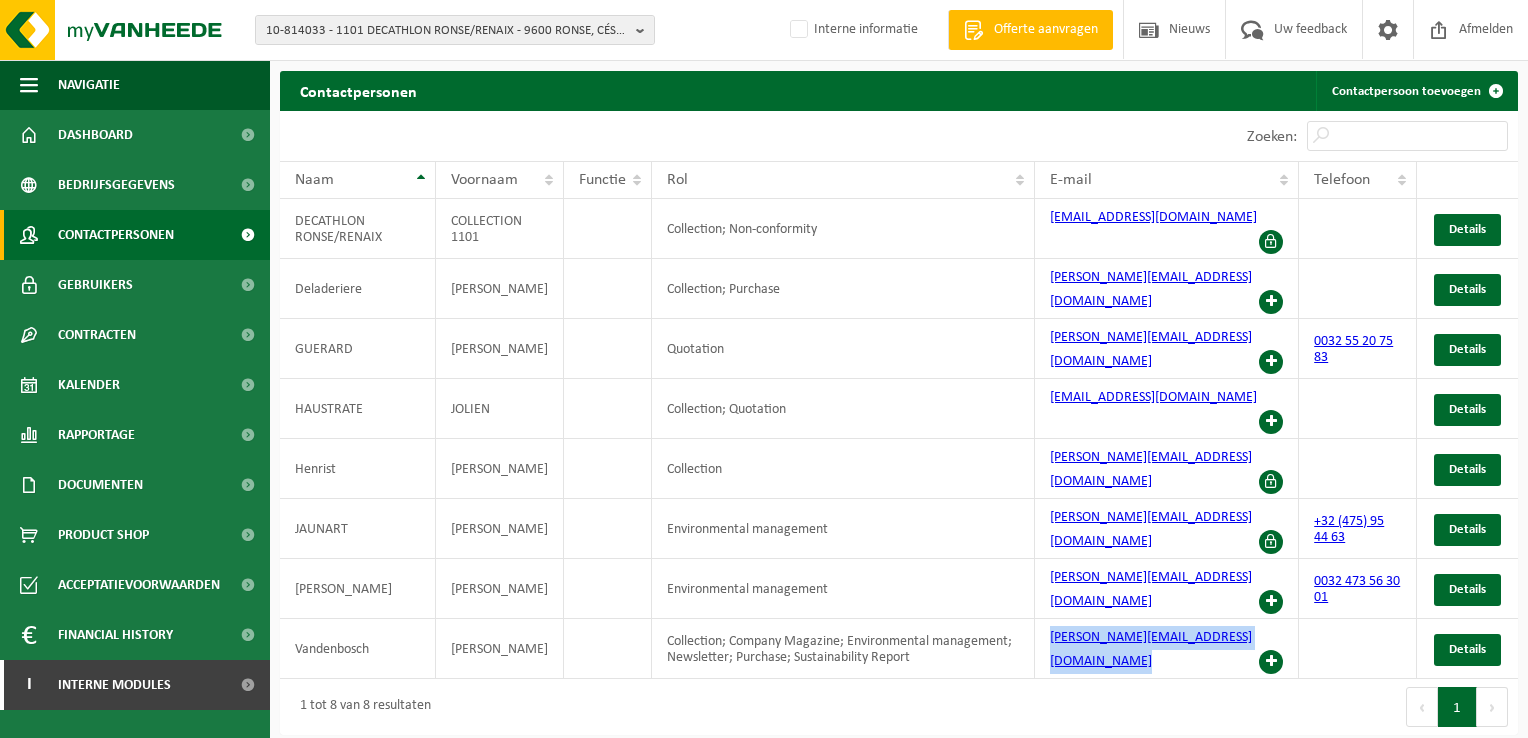 drag, startPoint x: 1456, startPoint y: 650, endPoint x: 1503, endPoint y: 648, distance: 47.042534 